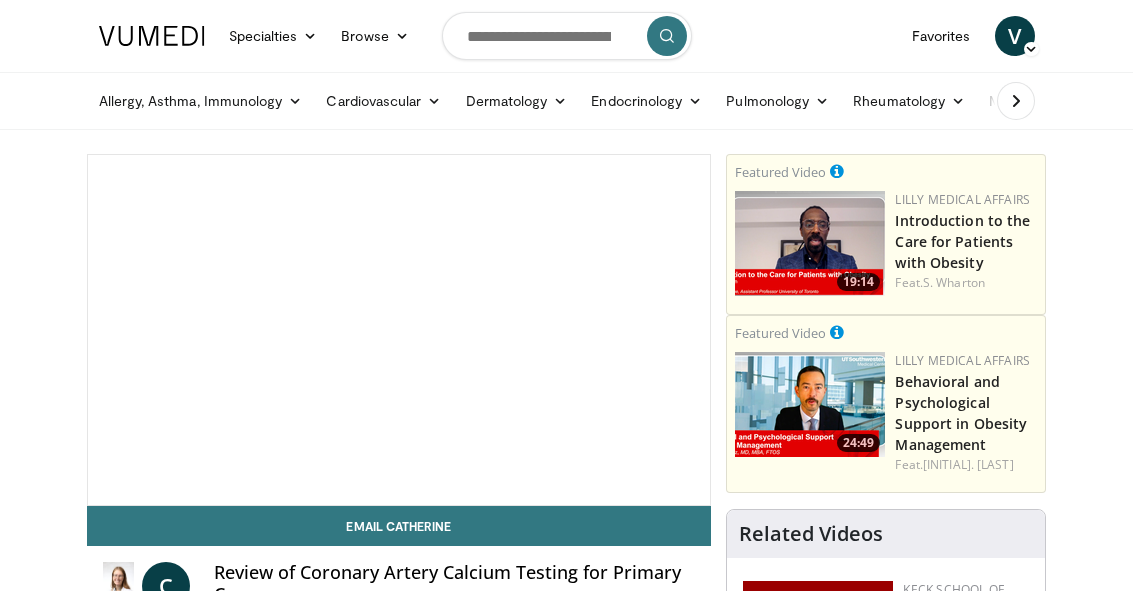 scroll, scrollTop: 0, scrollLeft: 0, axis: both 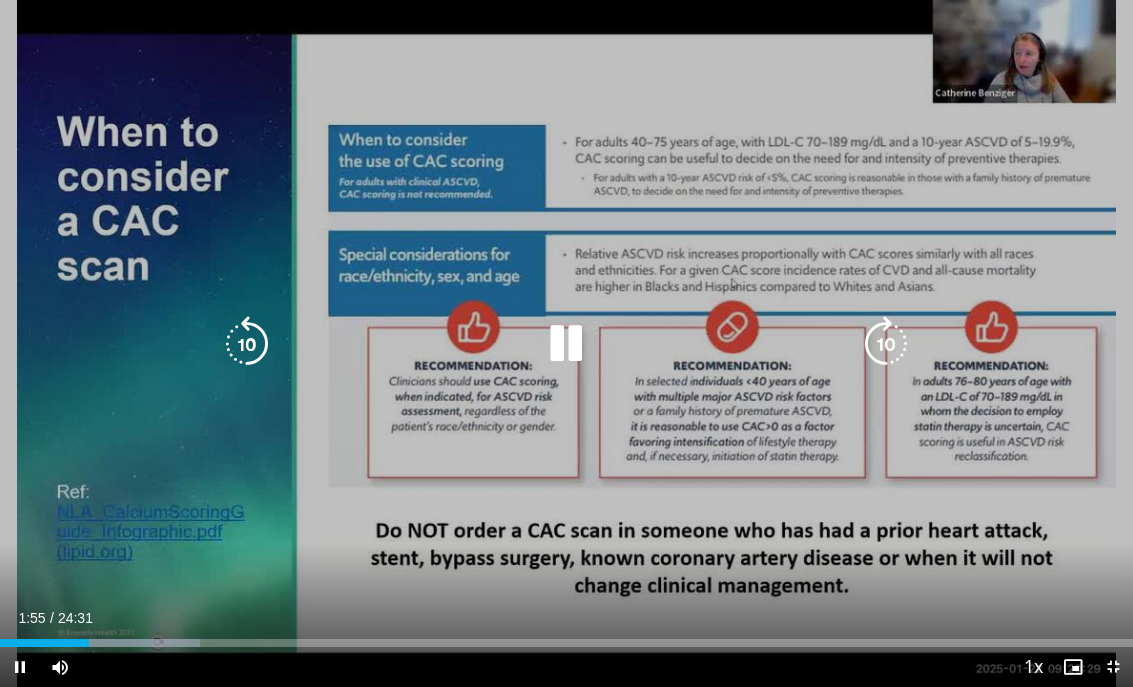 click at bounding box center [566, 344] 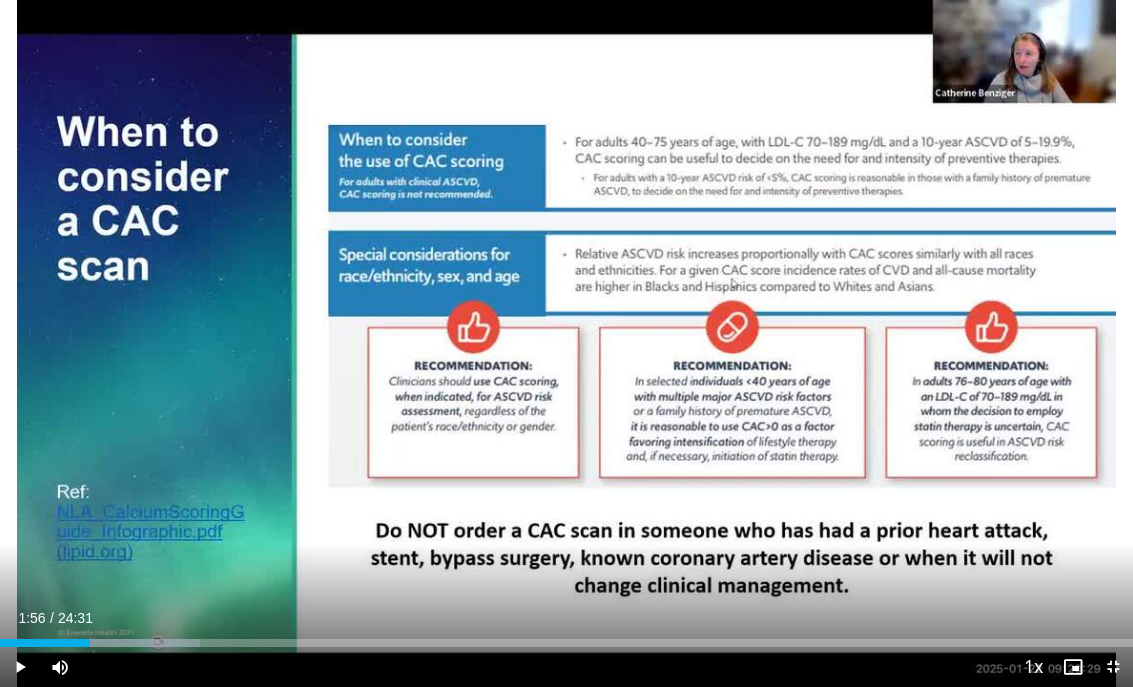 click on "10 seconds
Tap to unmute" at bounding box center [566, 343] 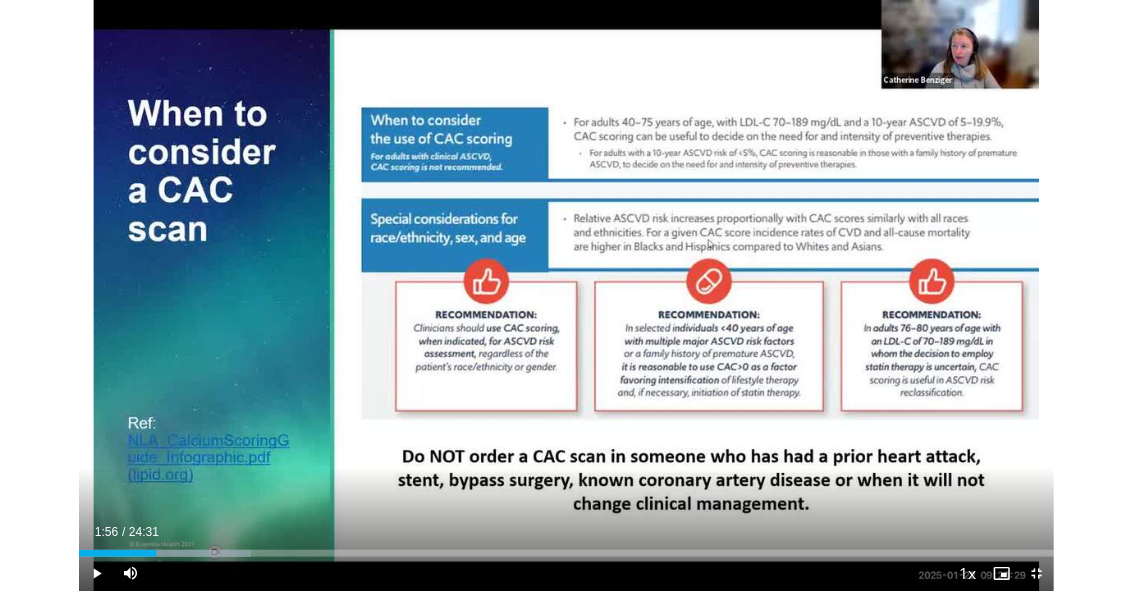 scroll, scrollTop: 0, scrollLeft: 0, axis: both 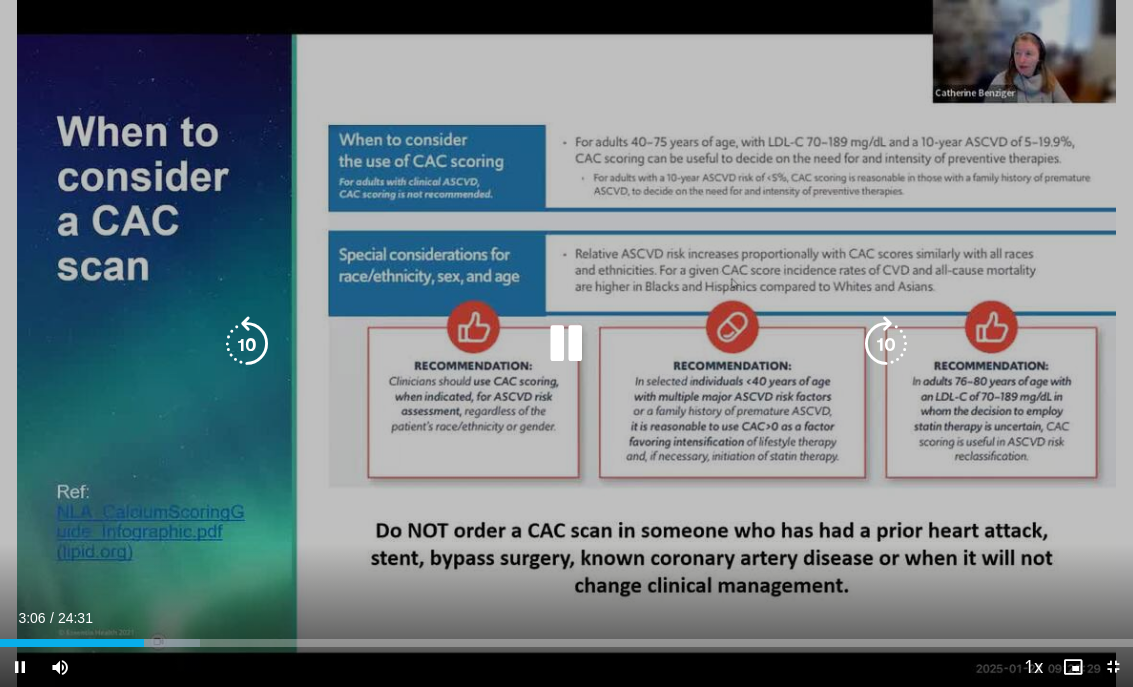 click on "10 seconds
Tap to unmute" at bounding box center (566, 343) 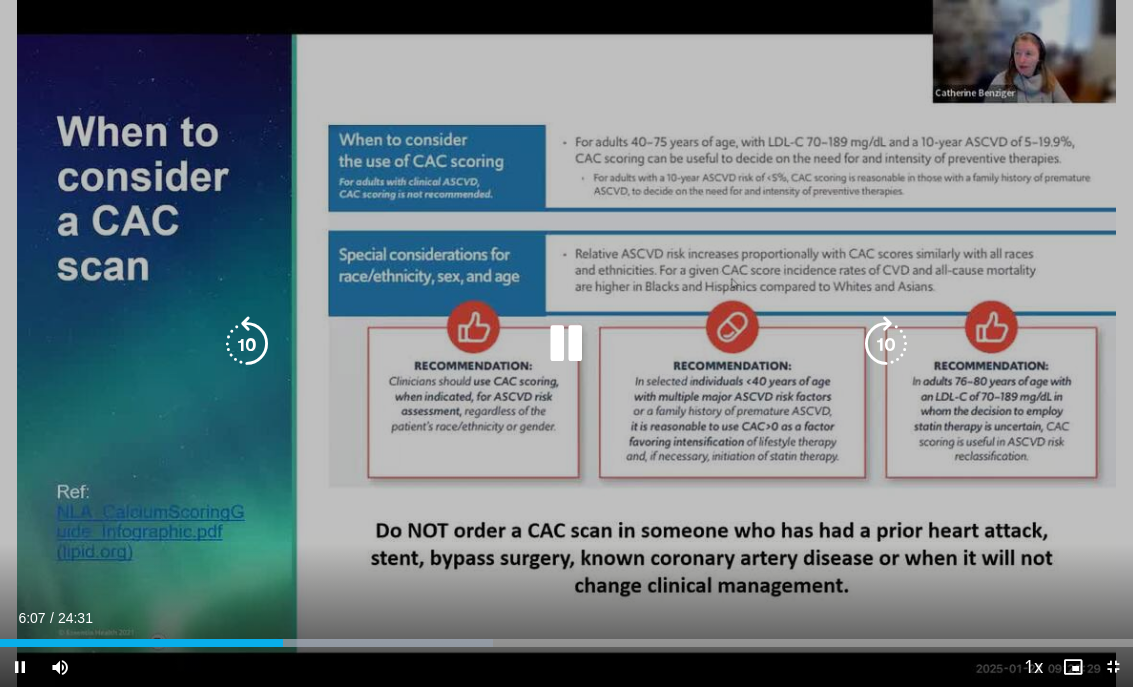 click at bounding box center (247, 344) 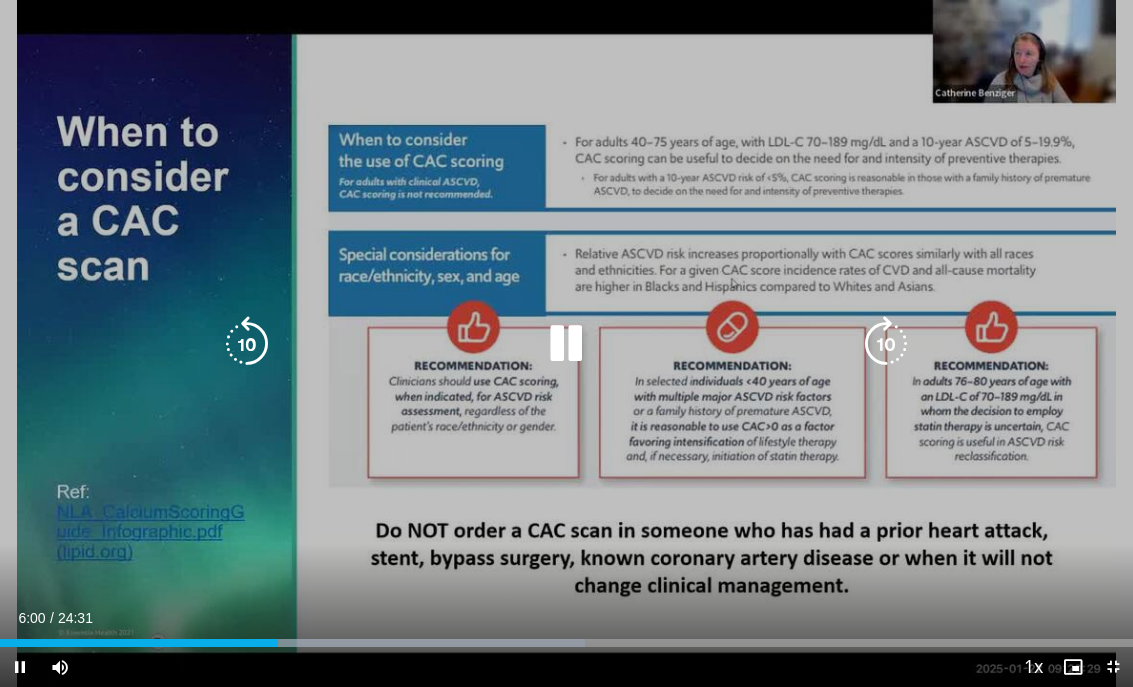 click at bounding box center (247, 344) 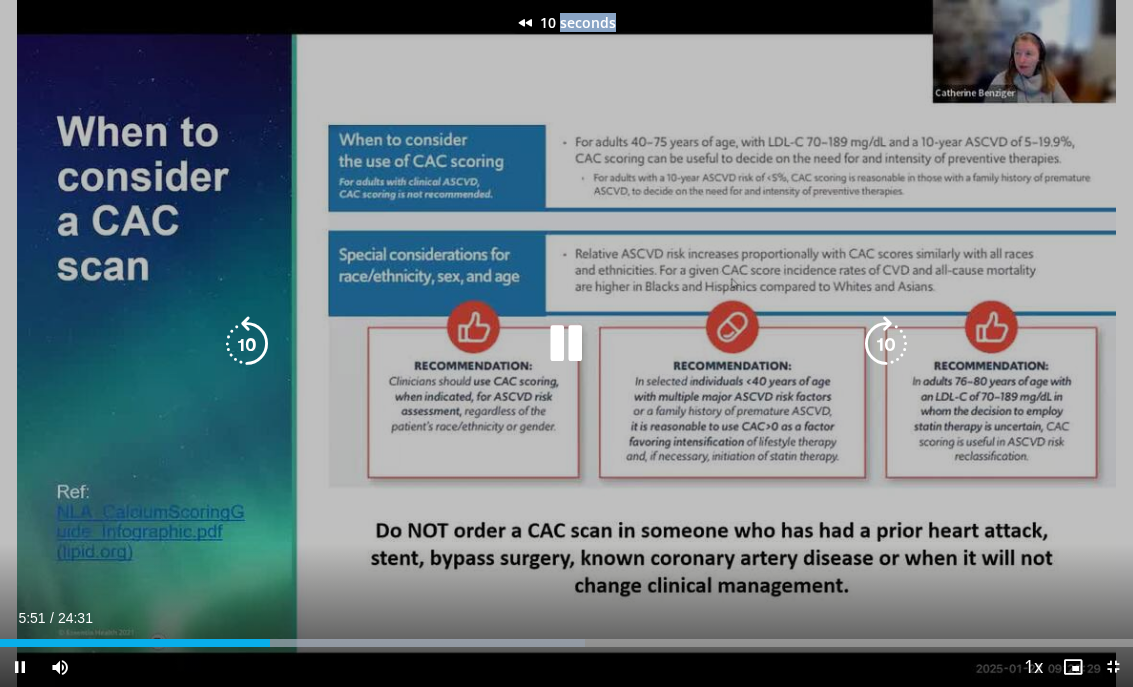 click at bounding box center [247, 344] 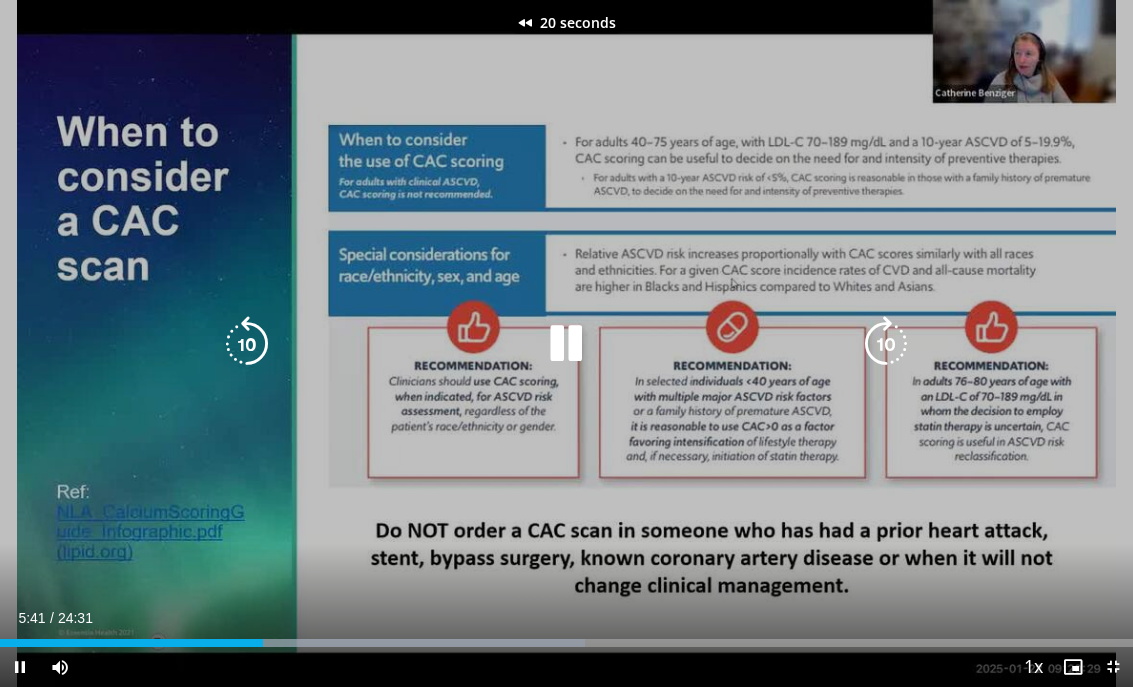 click at bounding box center (247, 344) 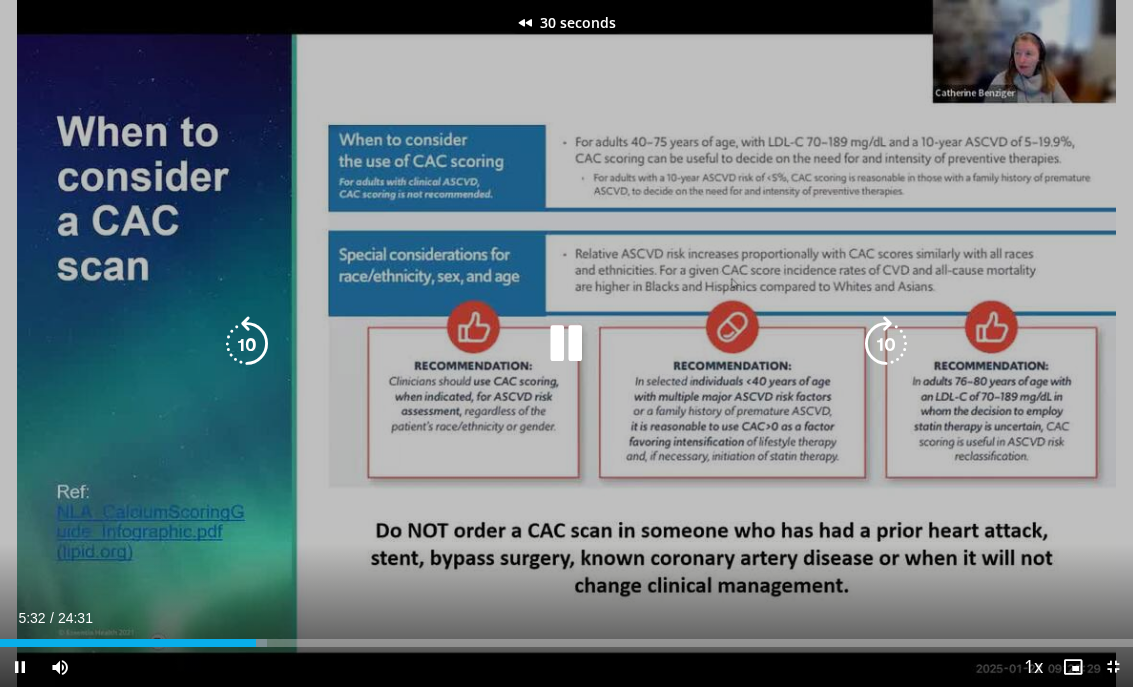 click on "30 seconds
Tap to unmute" at bounding box center (566, 343) 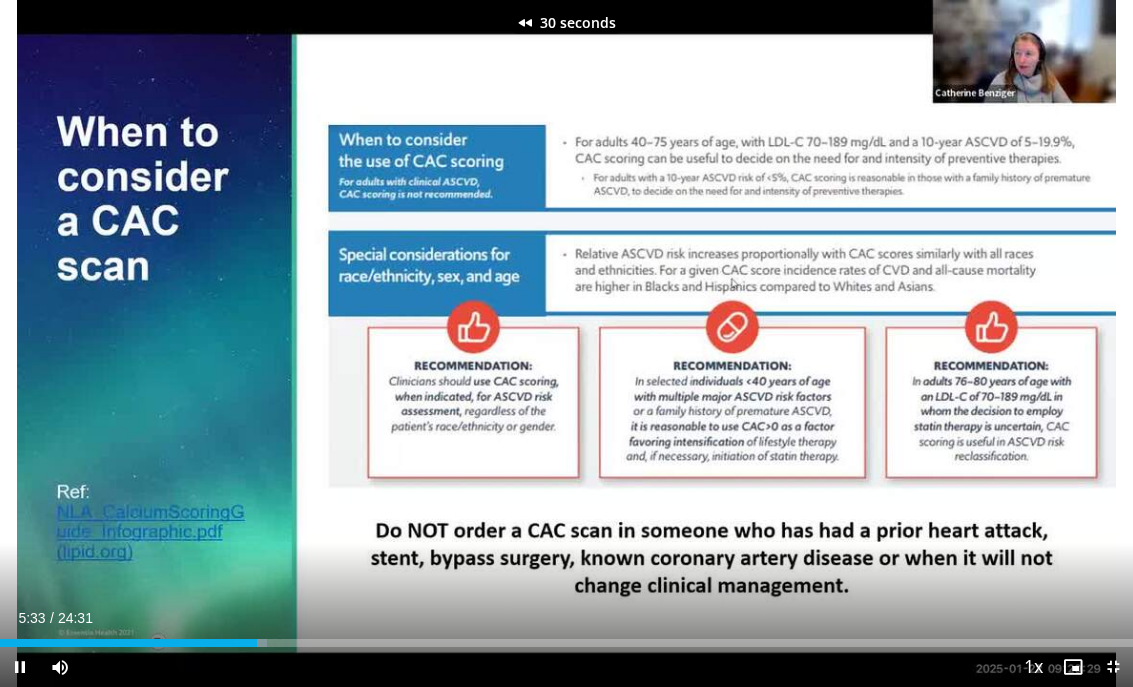 click at bounding box center [247, 344] 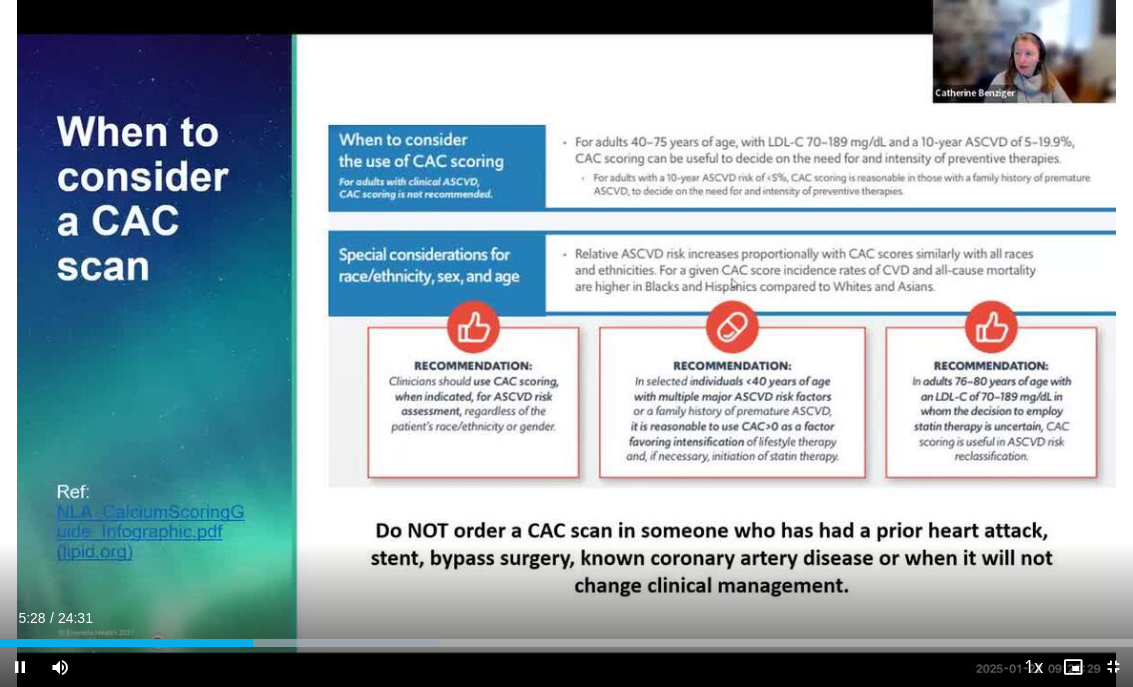 click at bounding box center (247, 344) 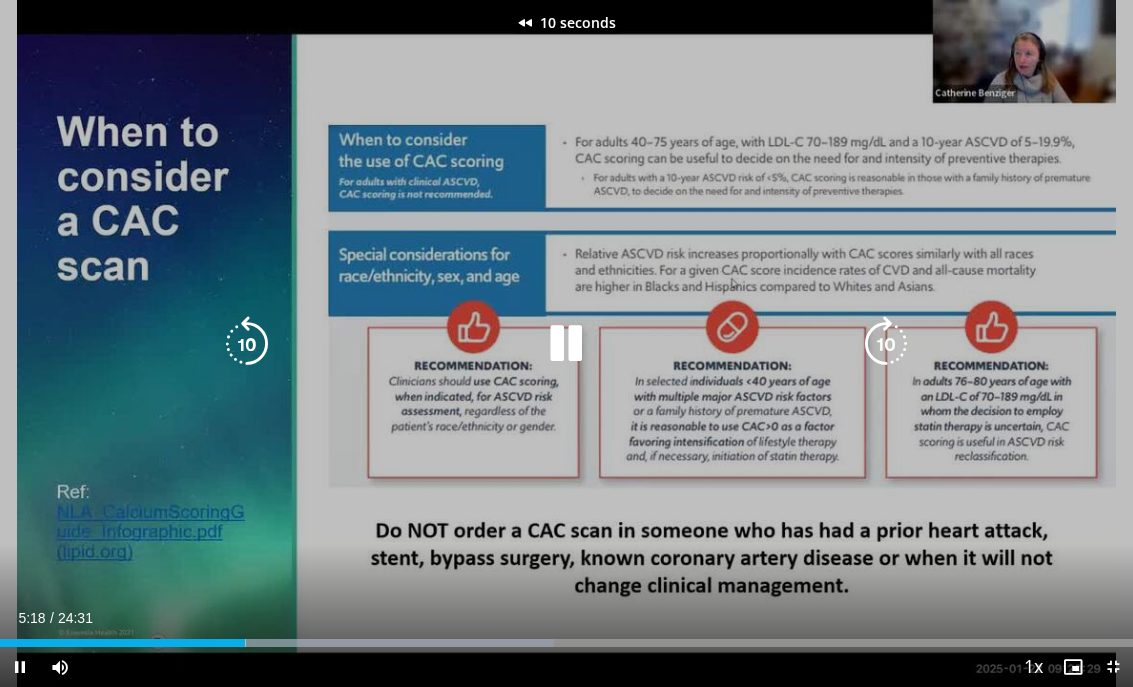click at bounding box center [247, 344] 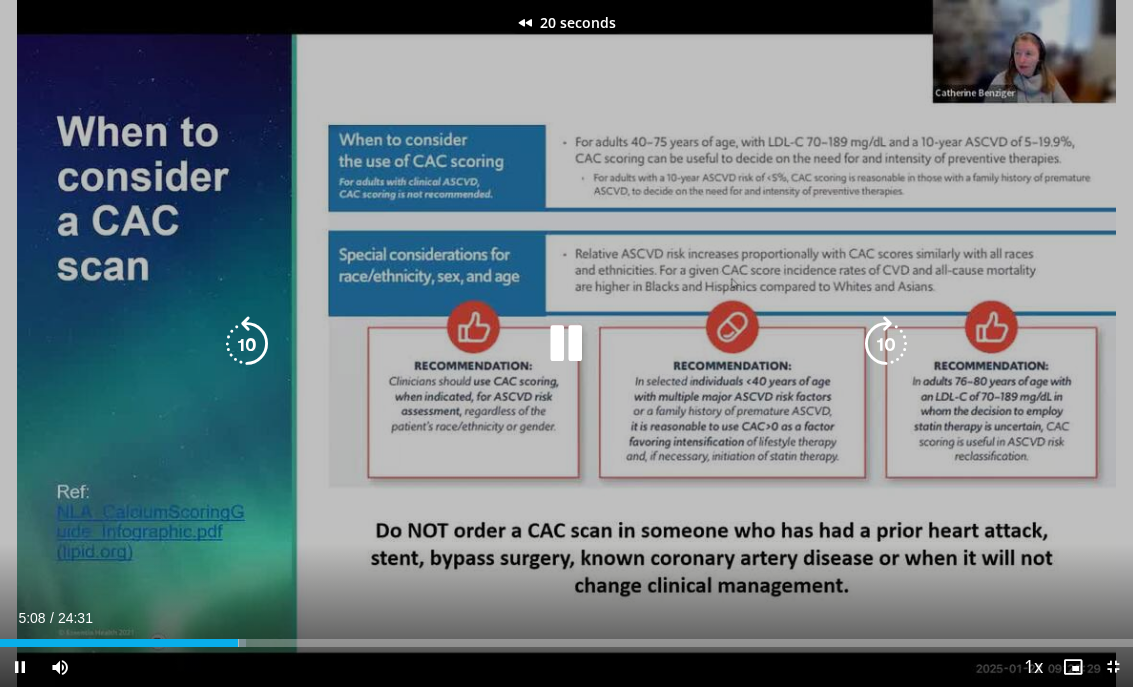 click at bounding box center [247, 344] 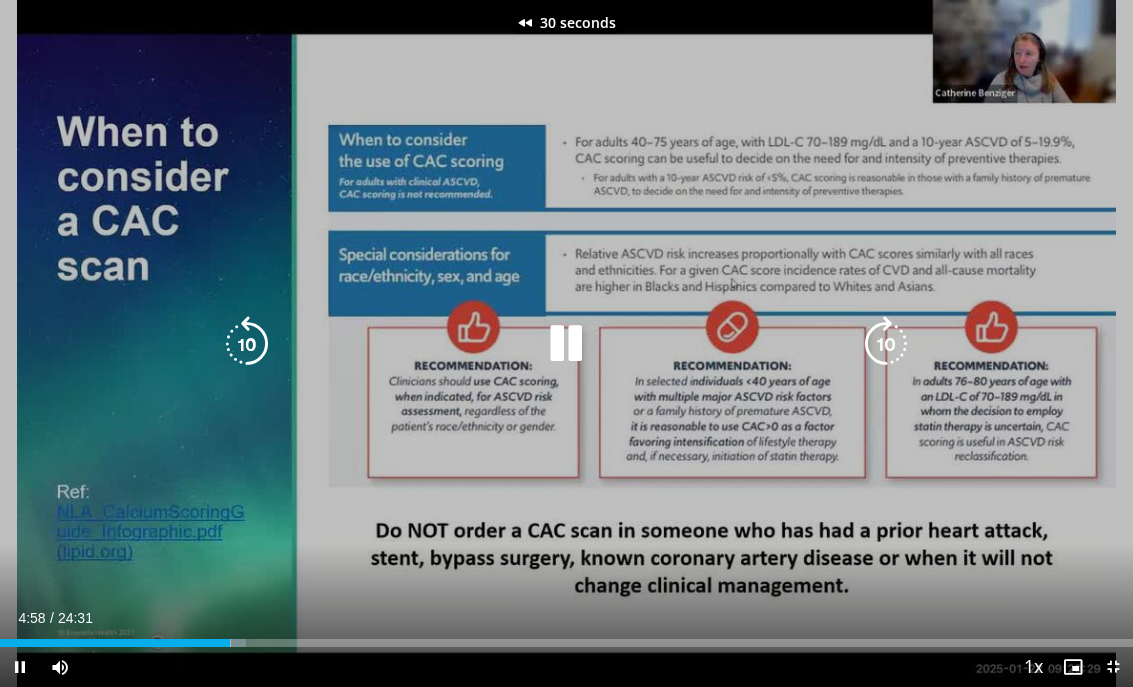 click at bounding box center (247, 344) 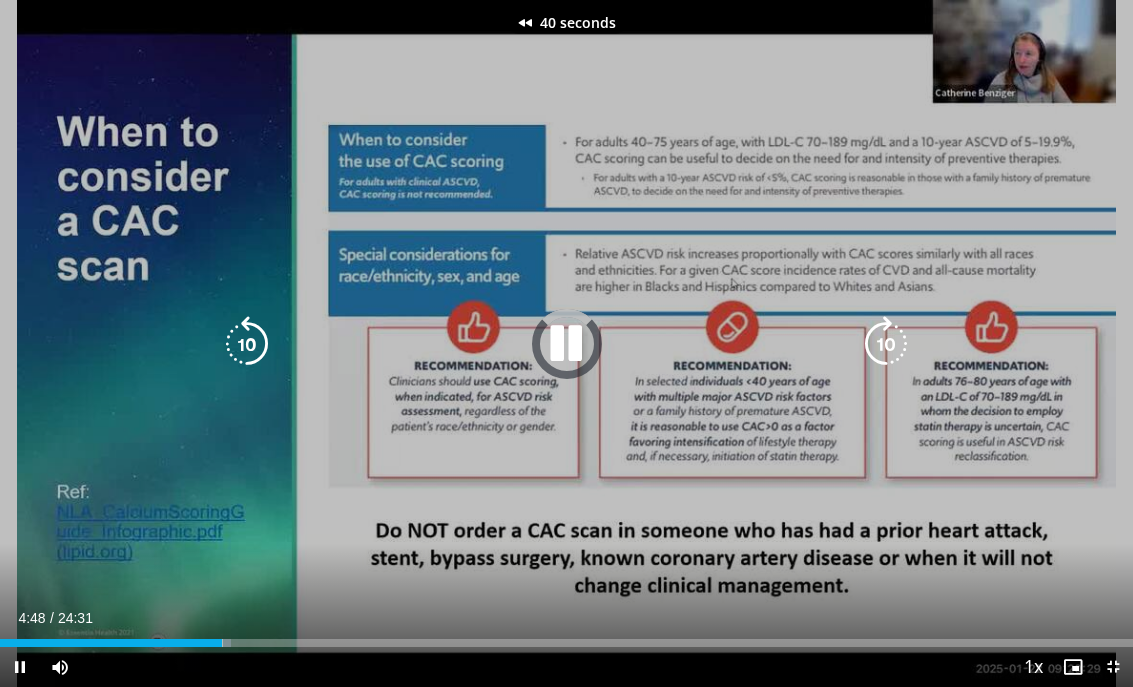 click at bounding box center (247, 344) 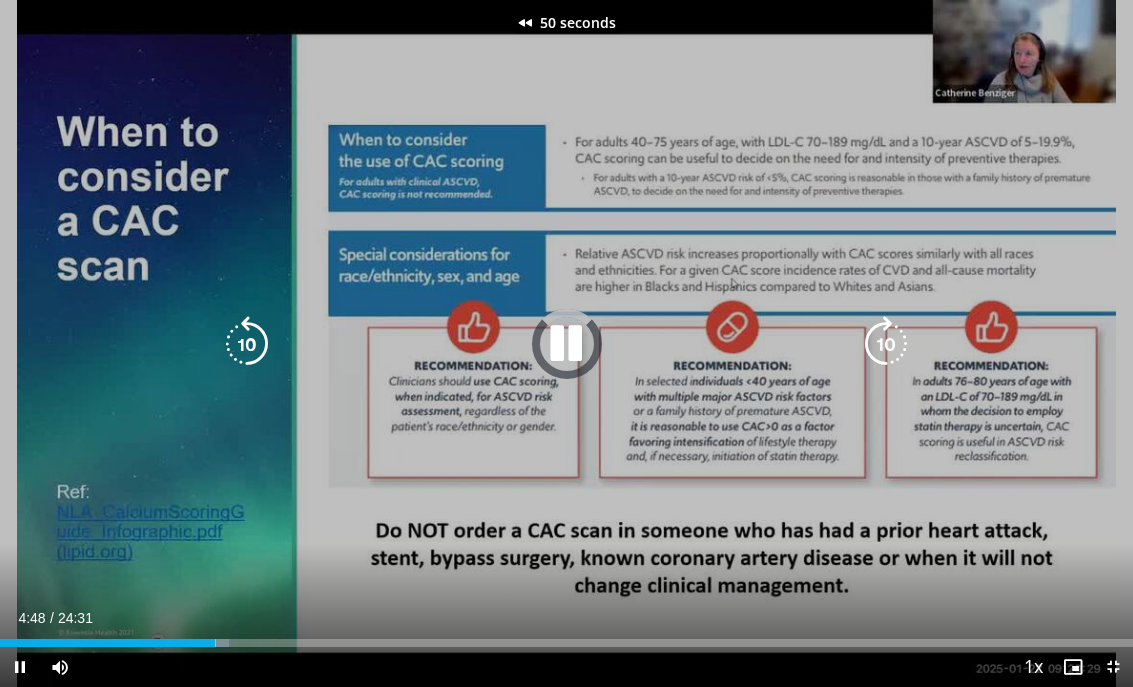 click at bounding box center (247, 344) 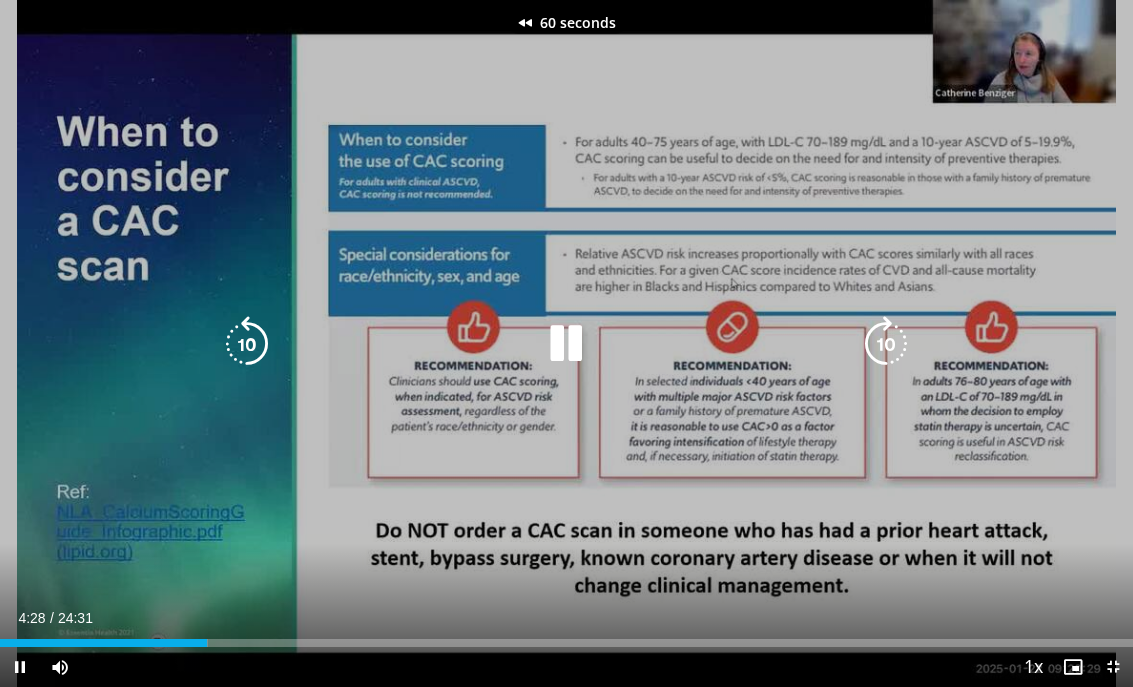 click at bounding box center [247, 344] 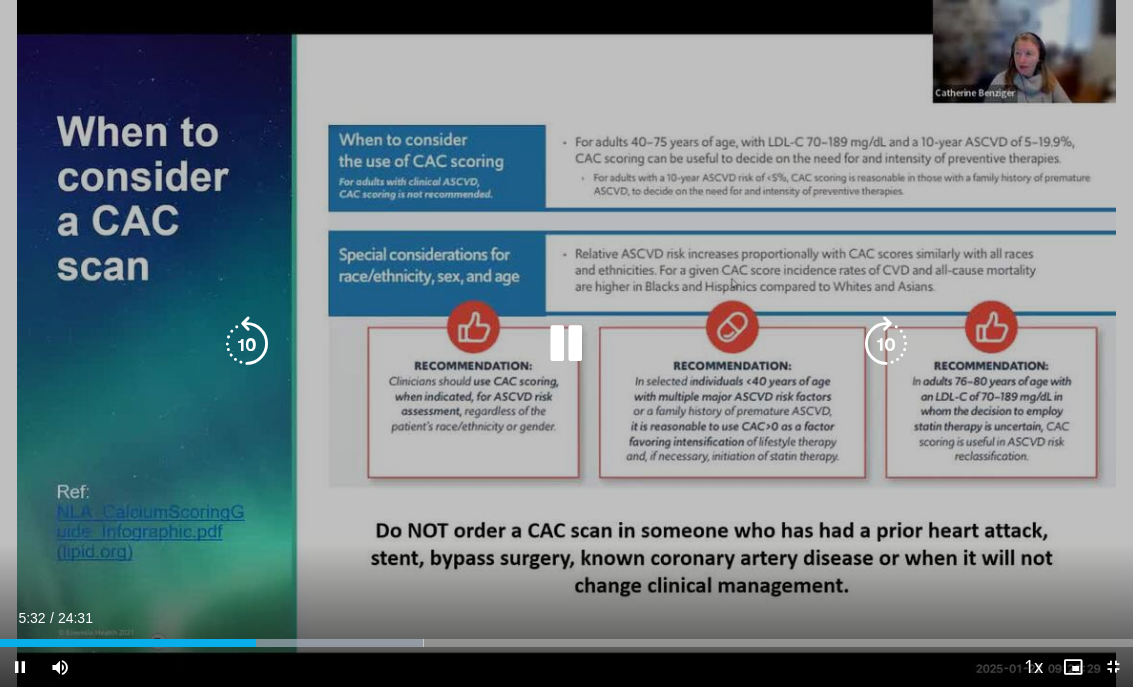 click at bounding box center [247, 344] 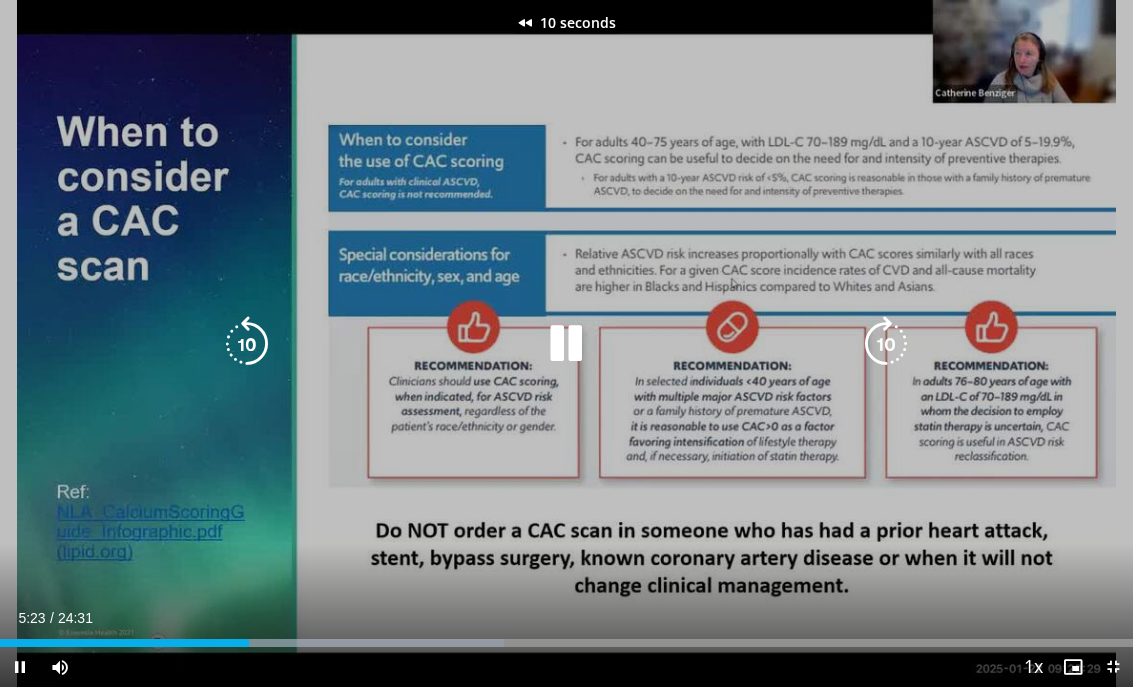 click at bounding box center (247, 344) 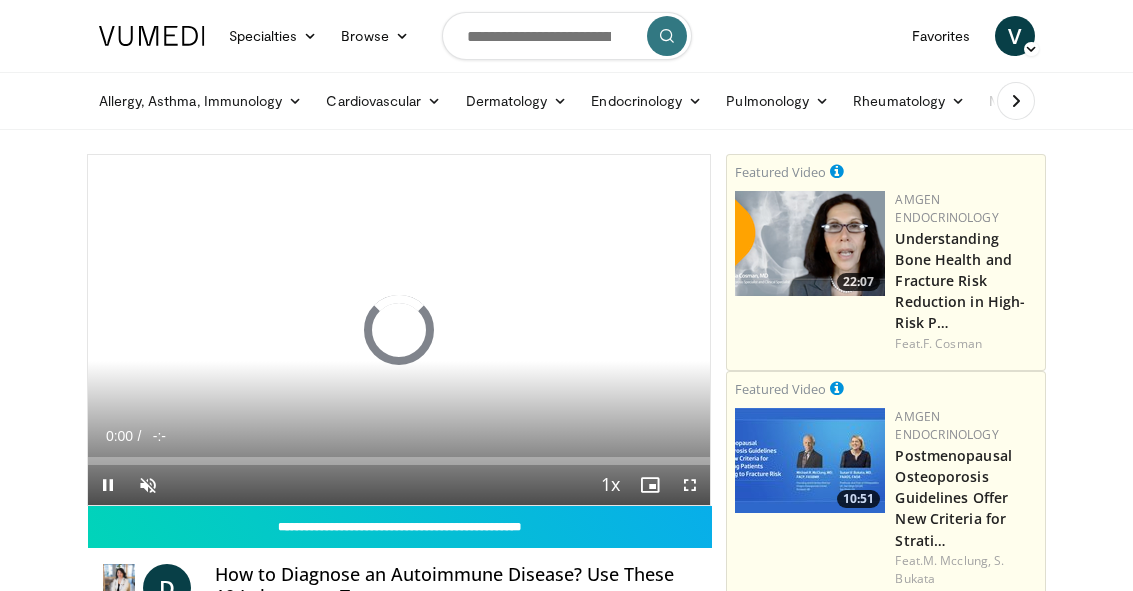 scroll, scrollTop: 0, scrollLeft: 0, axis: both 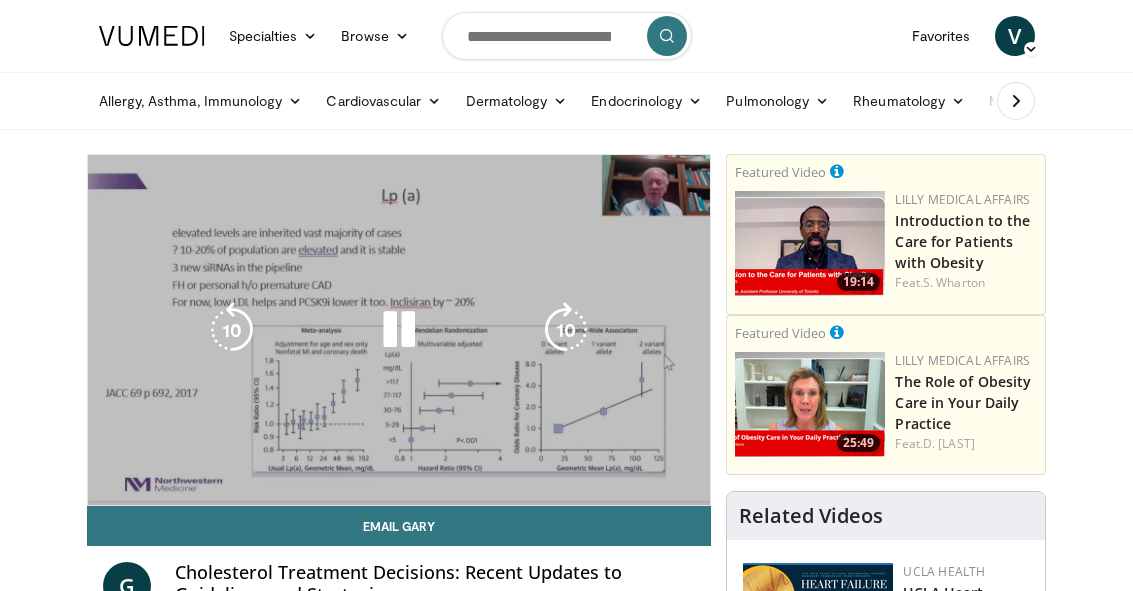 click on "10 seconds
Tap to unmute" at bounding box center [399, 330] 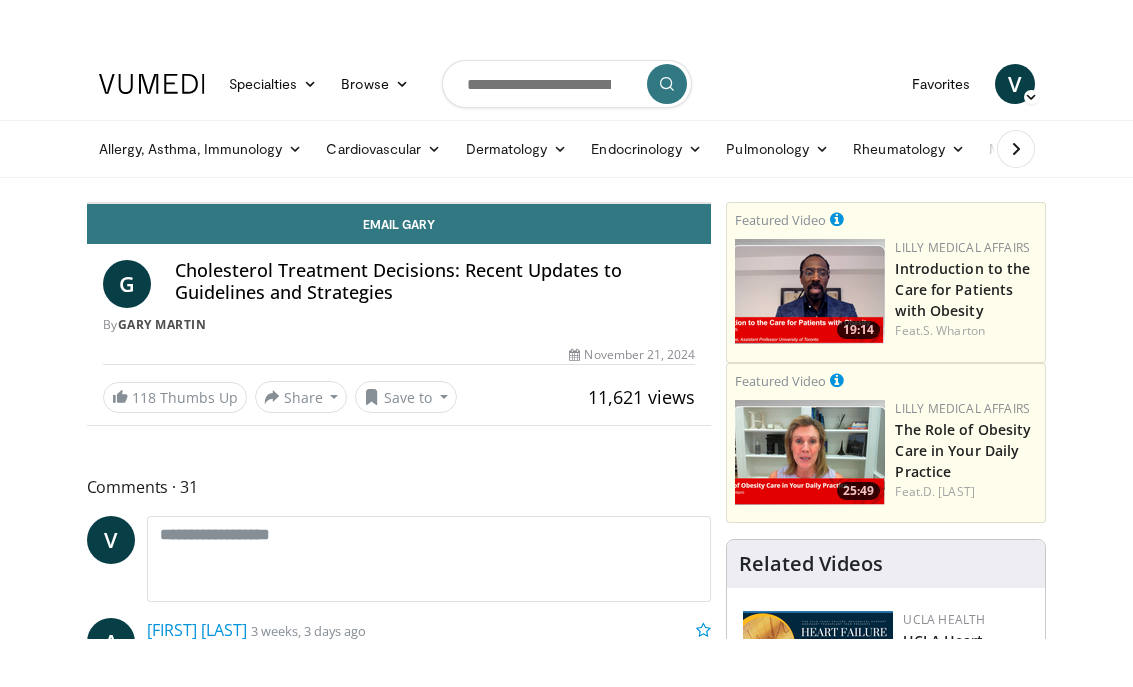 scroll, scrollTop: 24, scrollLeft: 0, axis: vertical 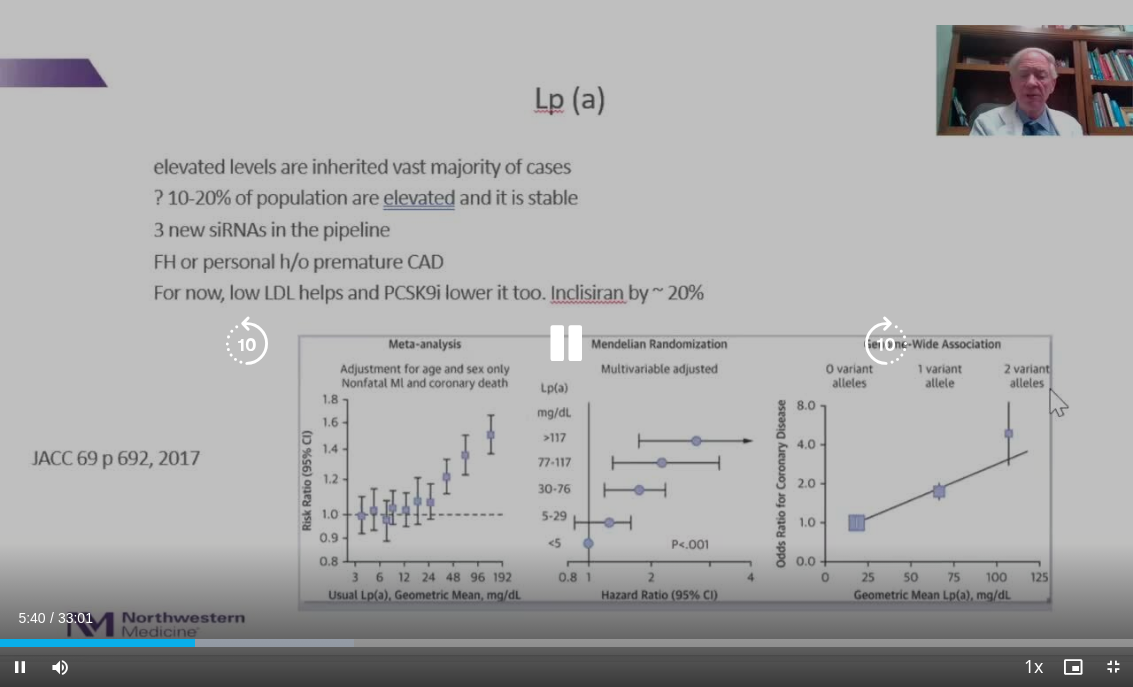 click at bounding box center [566, 344] 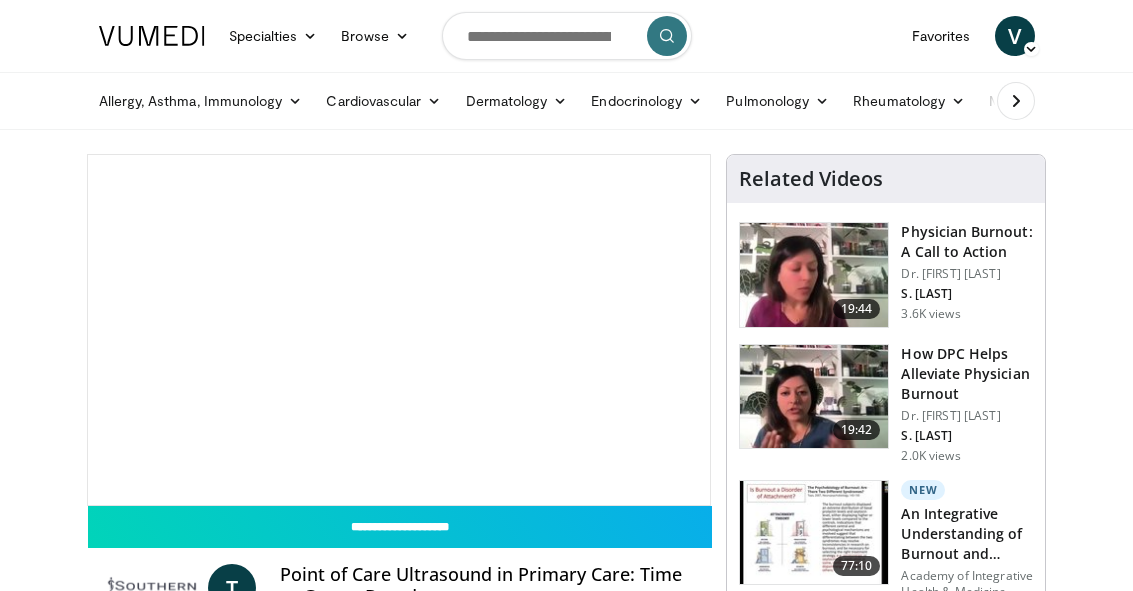 scroll, scrollTop: 0, scrollLeft: 0, axis: both 